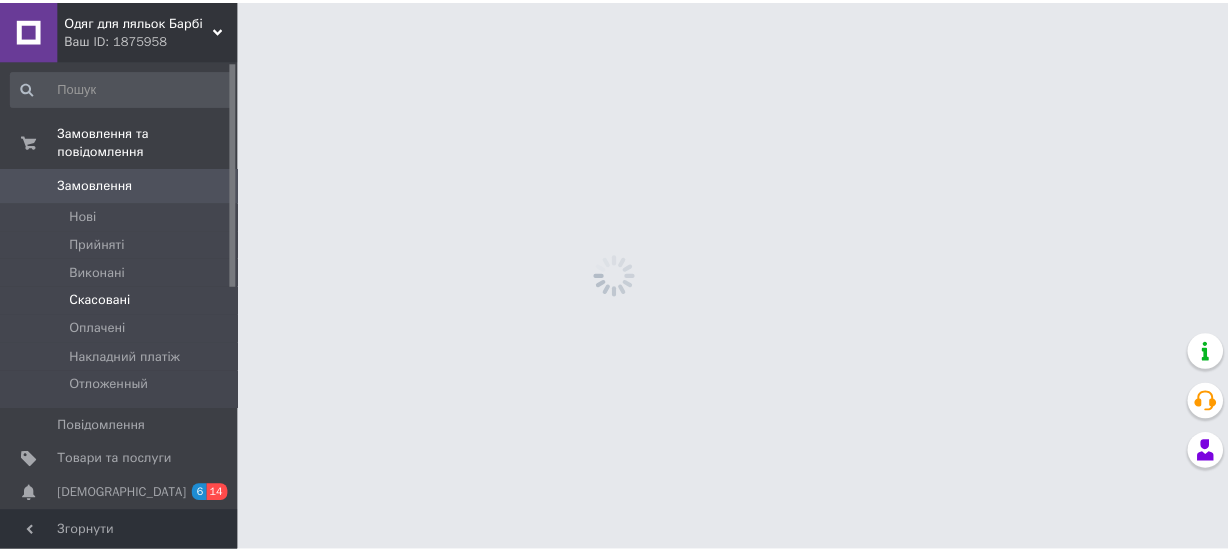 scroll, scrollTop: 0, scrollLeft: 0, axis: both 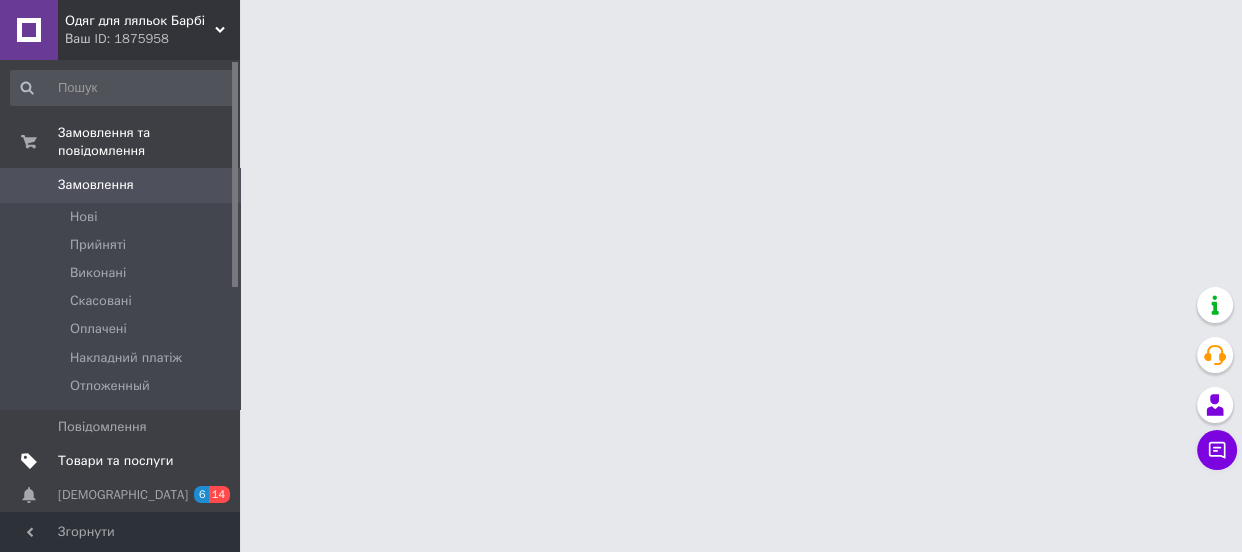 click on "Товари та послуги" at bounding box center [115, 461] 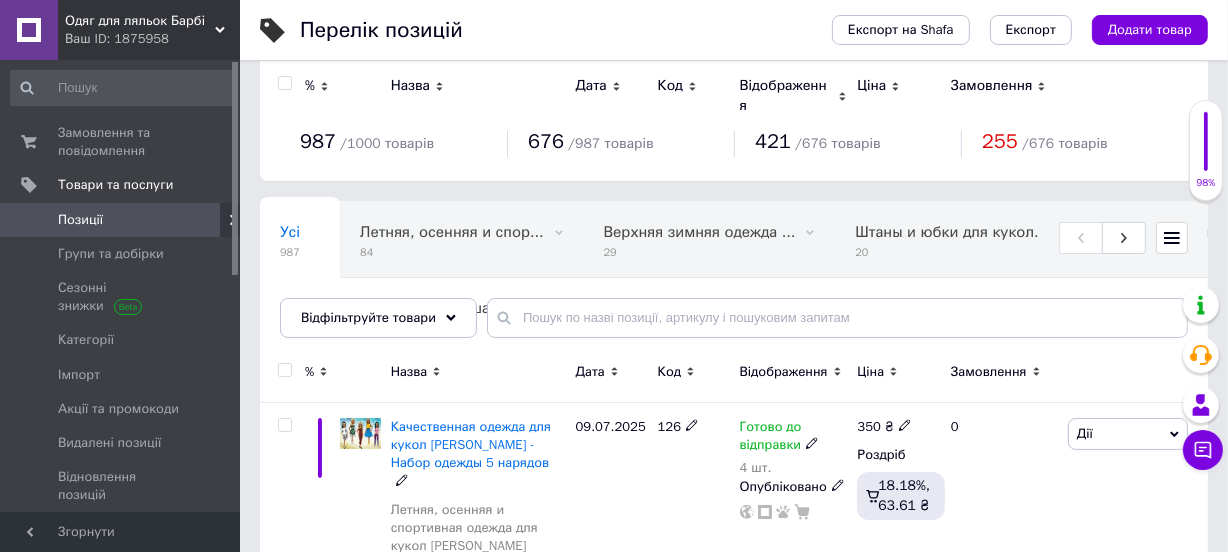 scroll, scrollTop: 0, scrollLeft: 0, axis: both 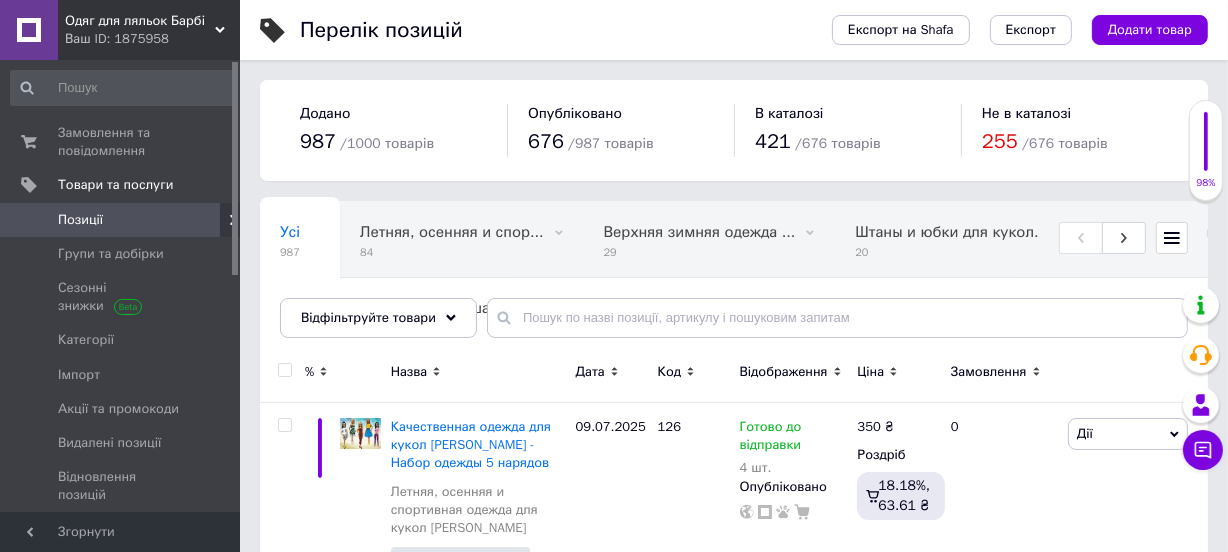 click 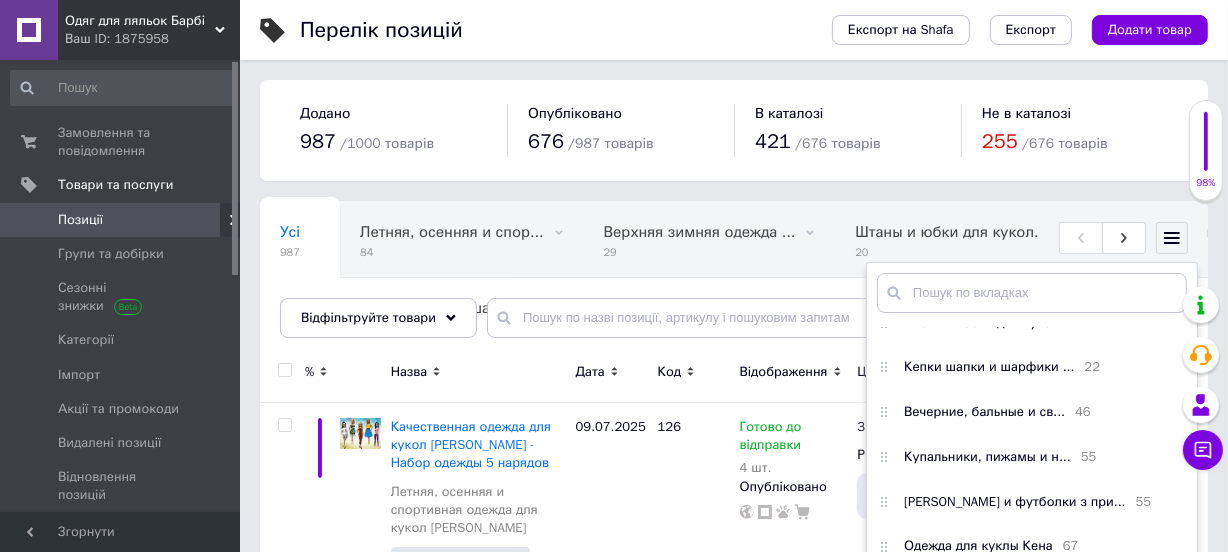 scroll, scrollTop: 181, scrollLeft: 0, axis: vertical 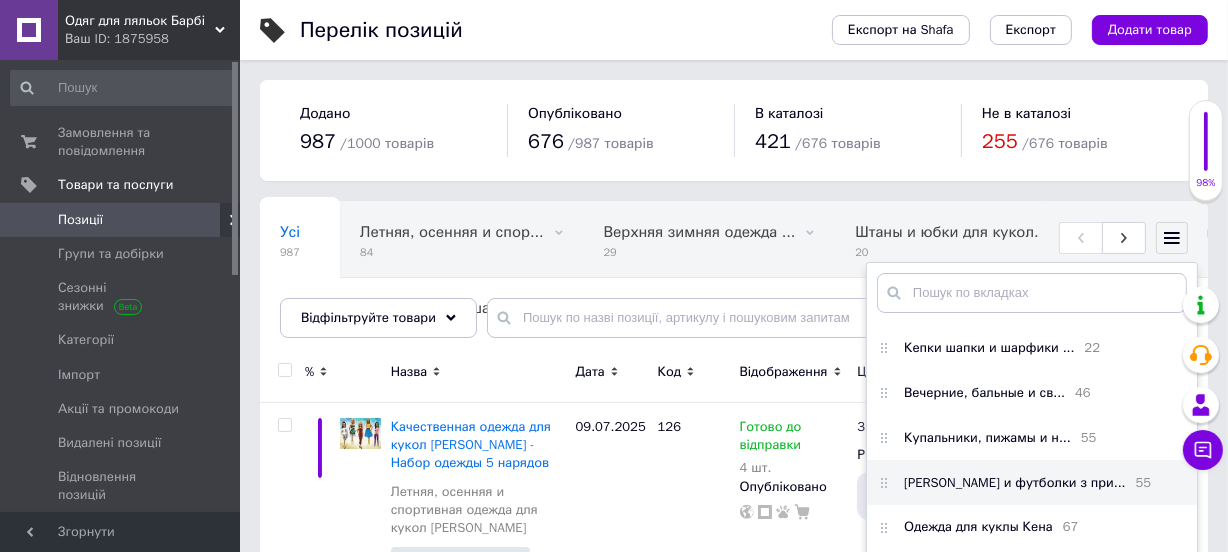 click on "[PERSON_NAME] и футболки з при..." at bounding box center (1015, 483) 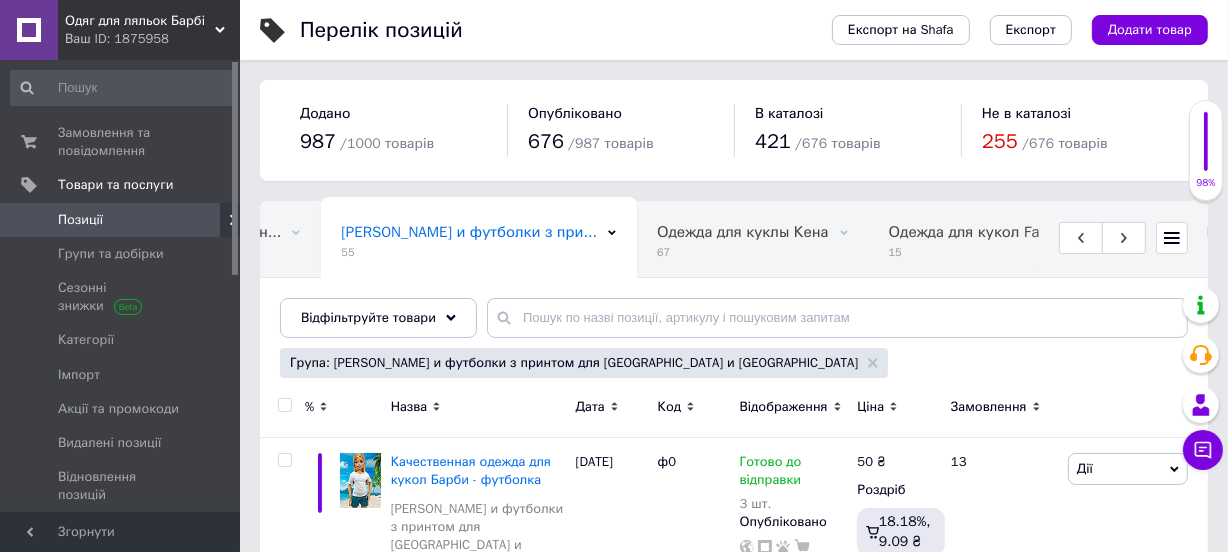 scroll, scrollTop: 0, scrollLeft: 1703, axis: horizontal 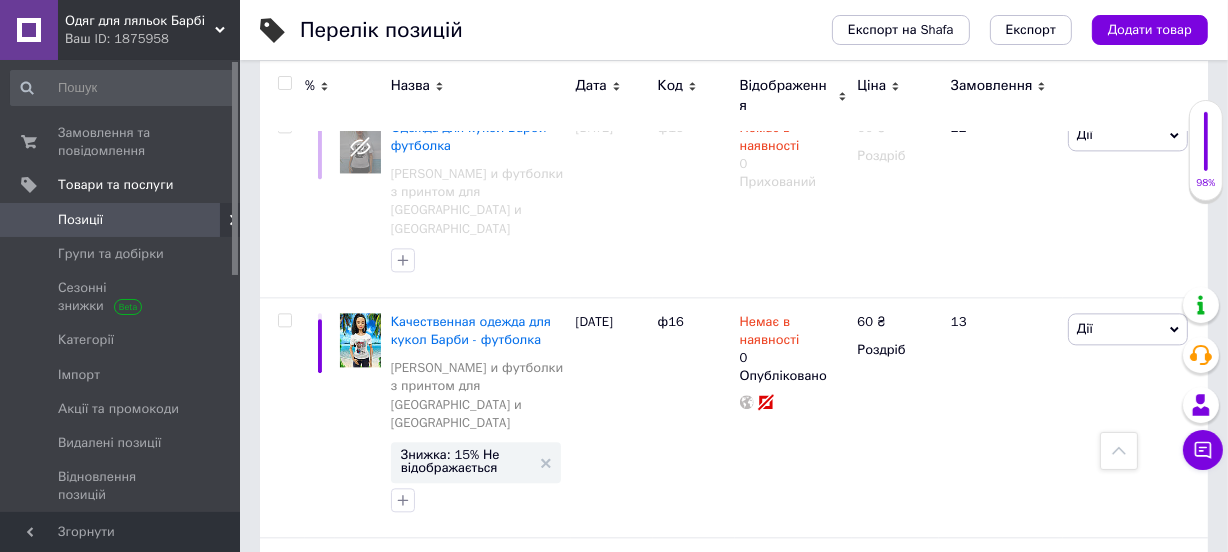 click on "по 20 позицій" at bounding box center (597, 1253) 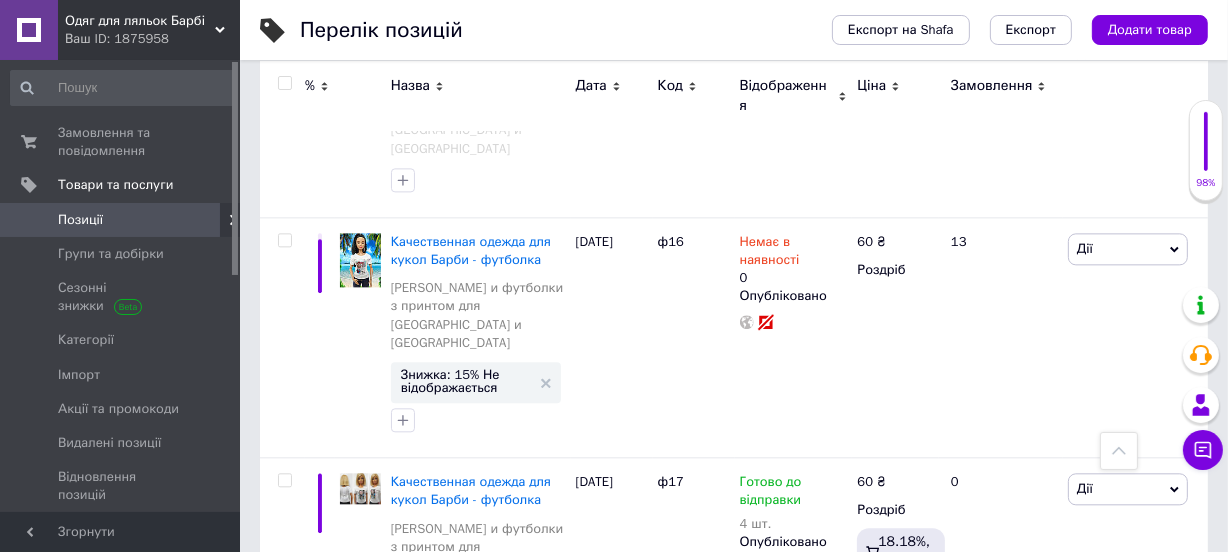 click on "по 100 позицій" at bounding box center (597, 1273) 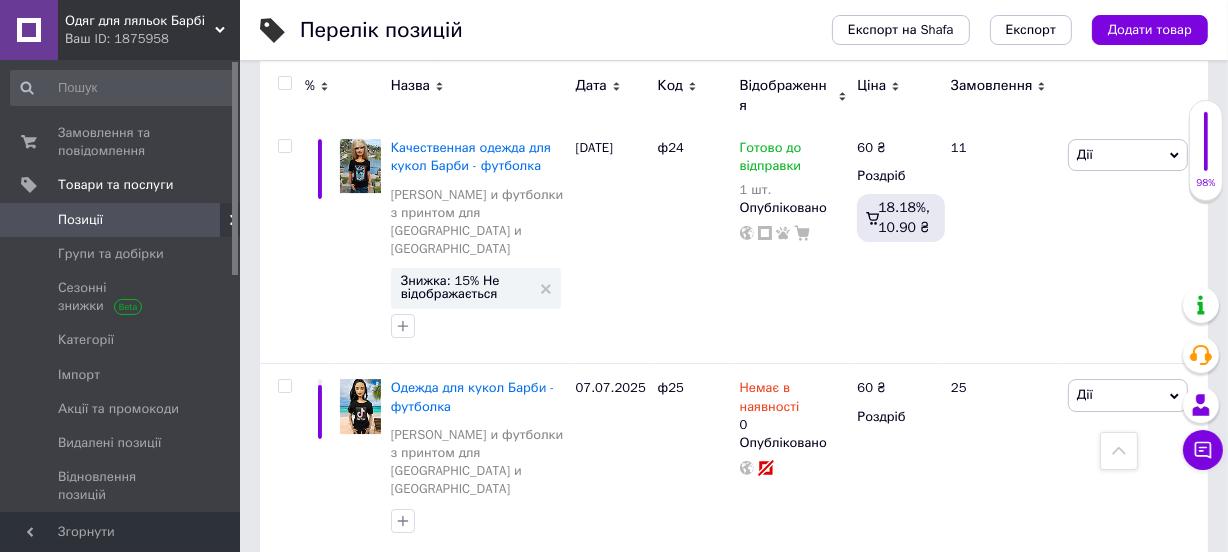 scroll, scrollTop: 6070, scrollLeft: 0, axis: vertical 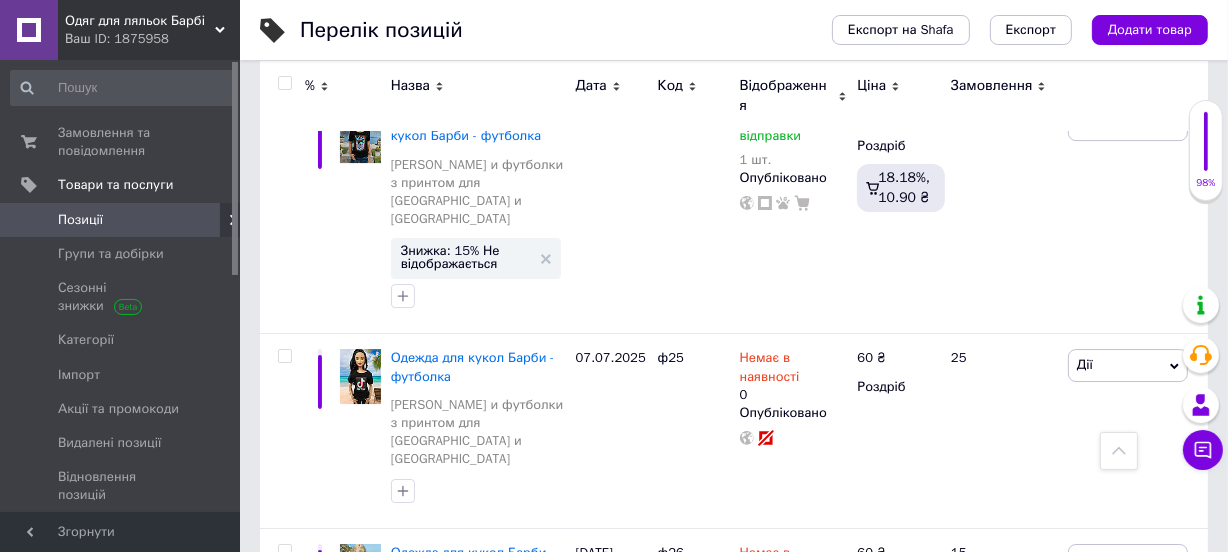 click 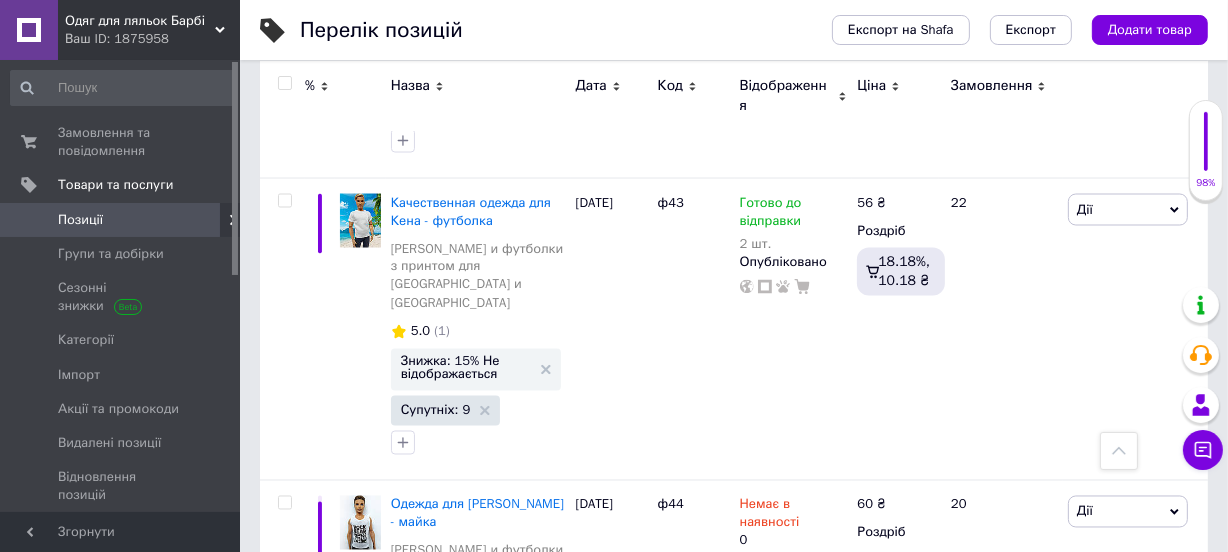 scroll, scrollTop: 9979, scrollLeft: 0, axis: vertical 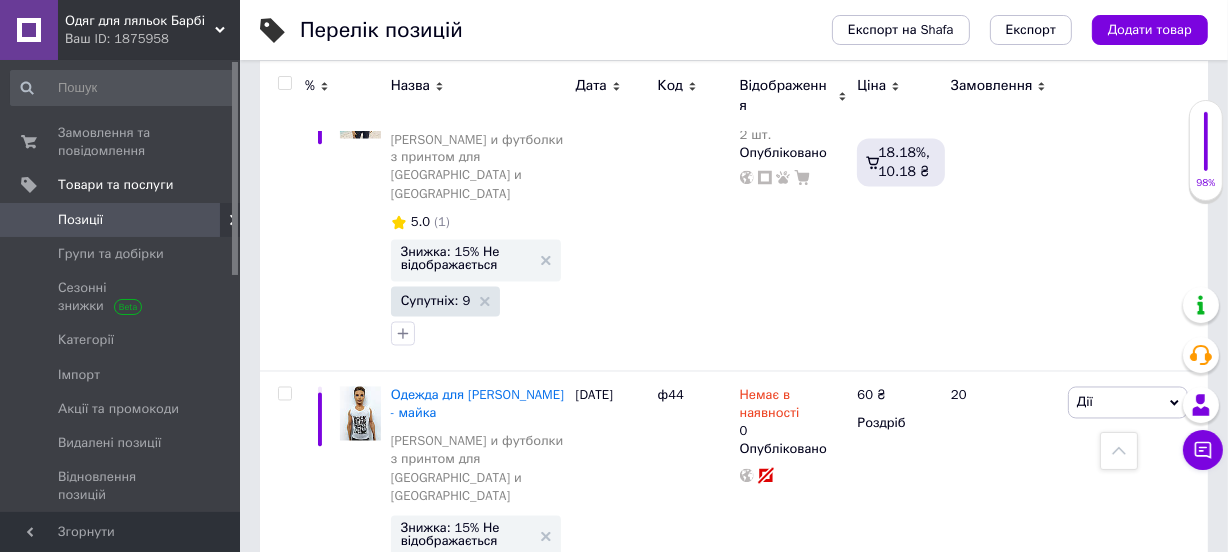 click 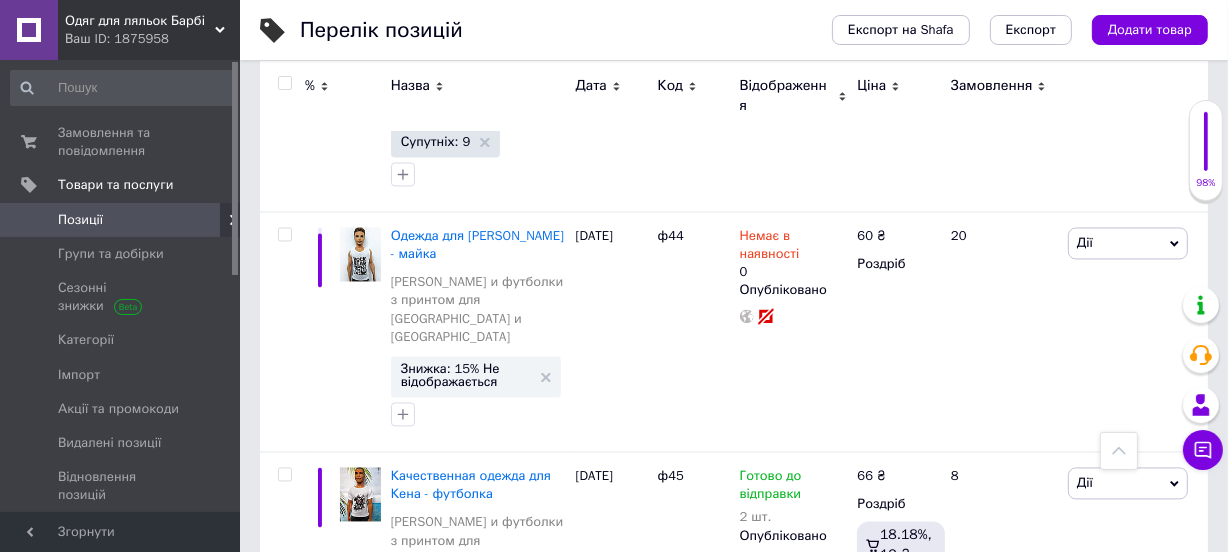 scroll, scrollTop: 10160, scrollLeft: 0, axis: vertical 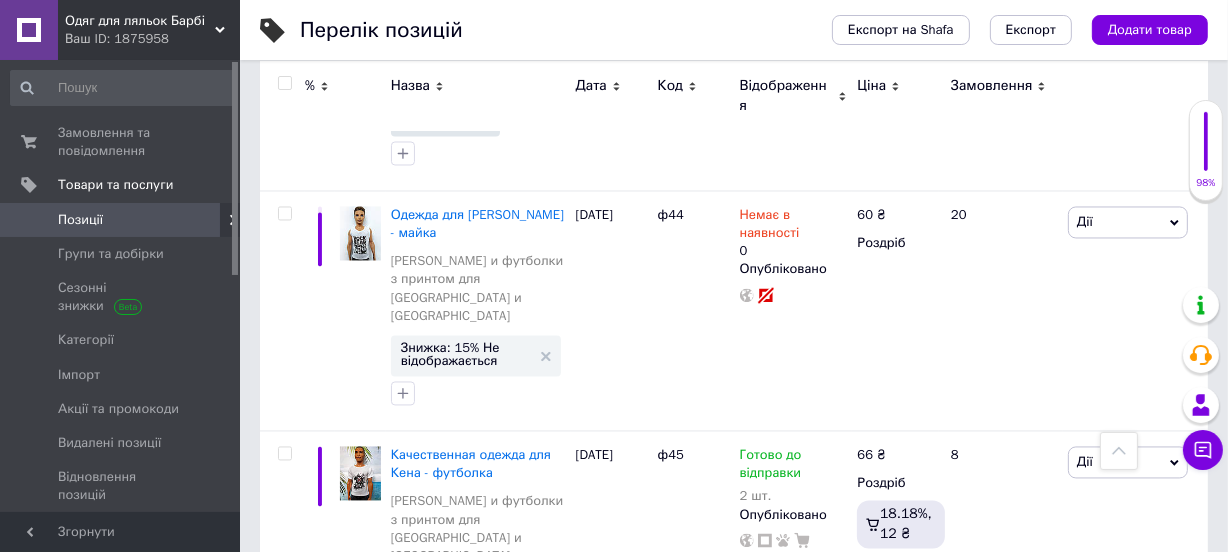 click 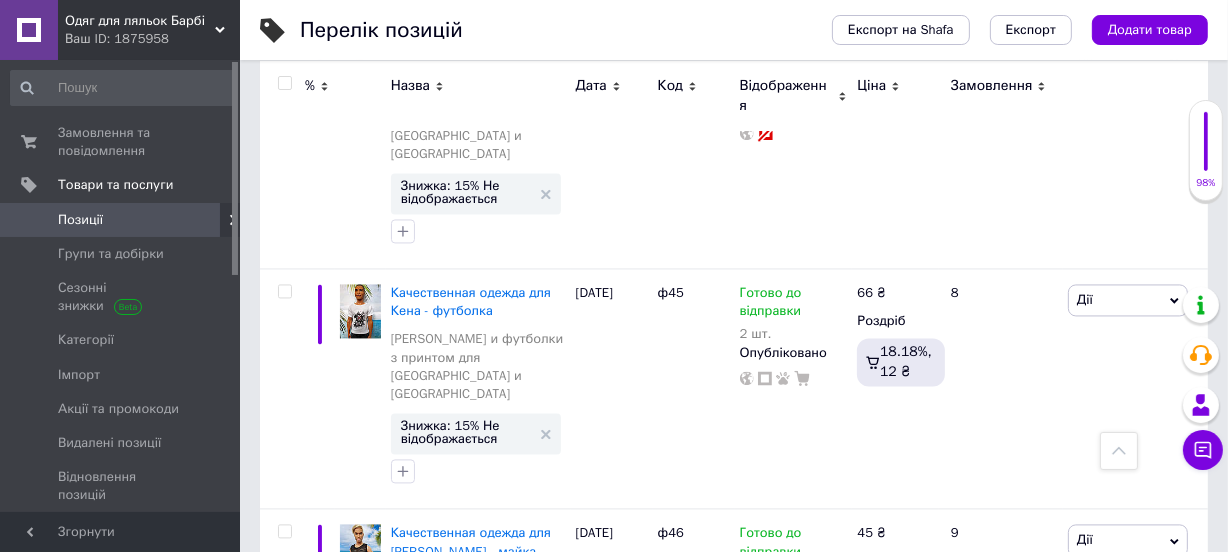scroll, scrollTop: 10342, scrollLeft: 0, axis: vertical 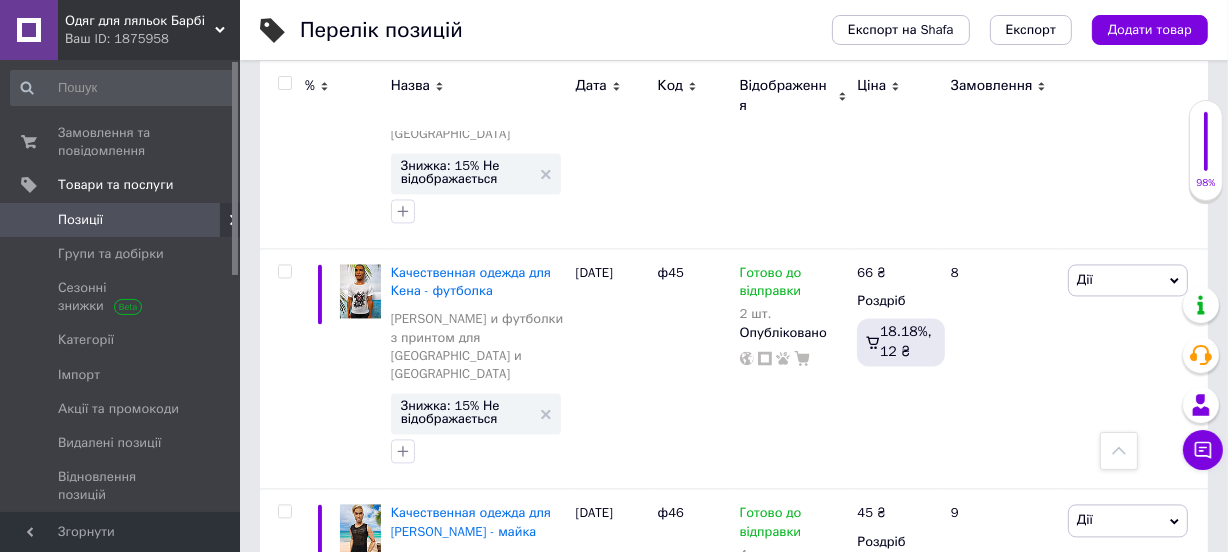 click 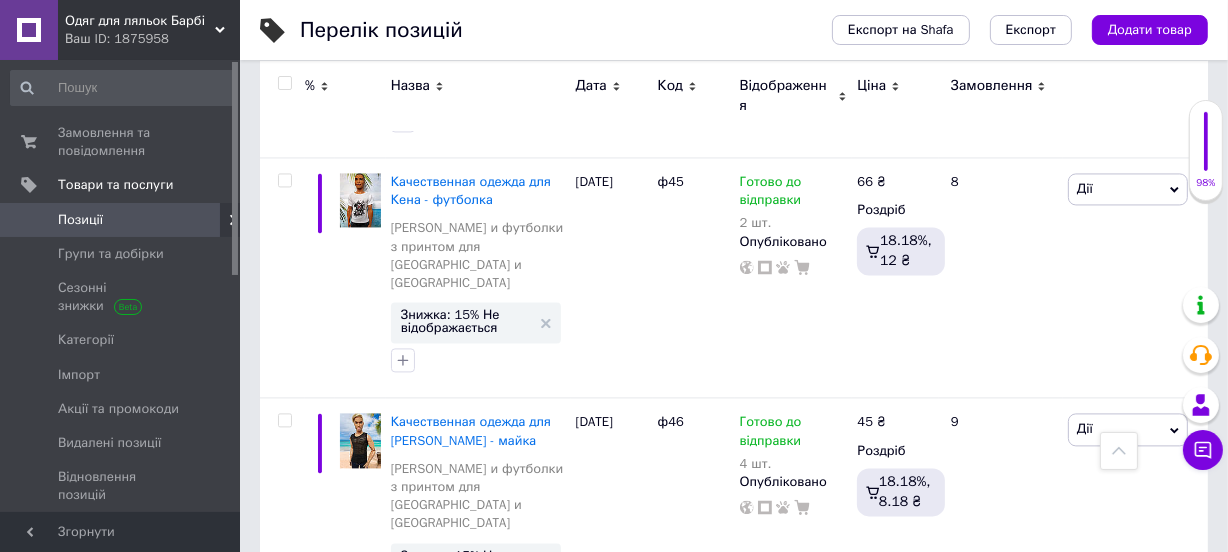 click 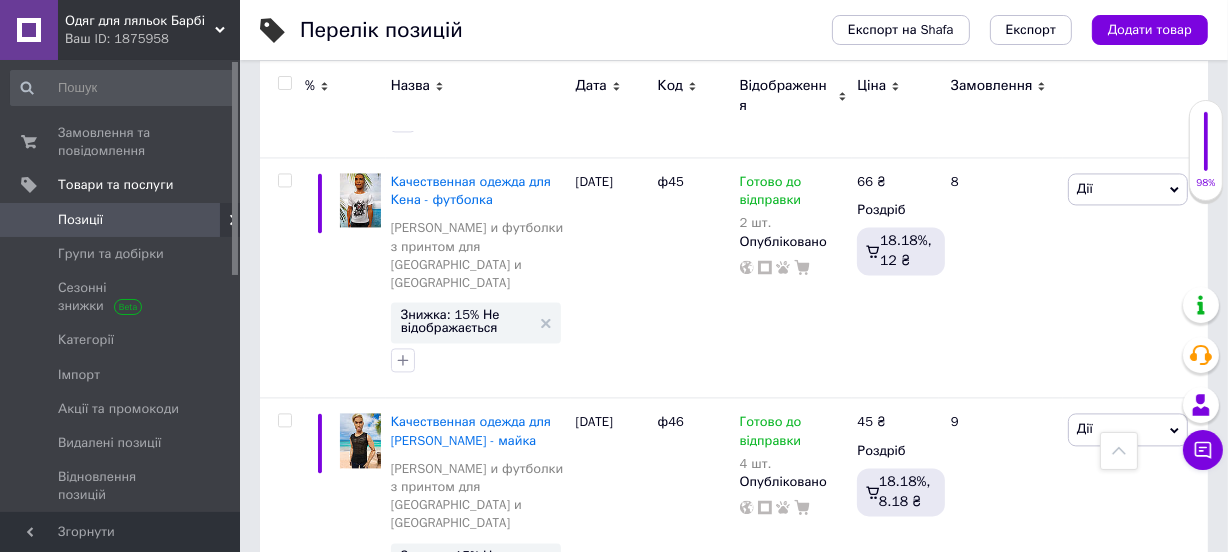 type on "6" 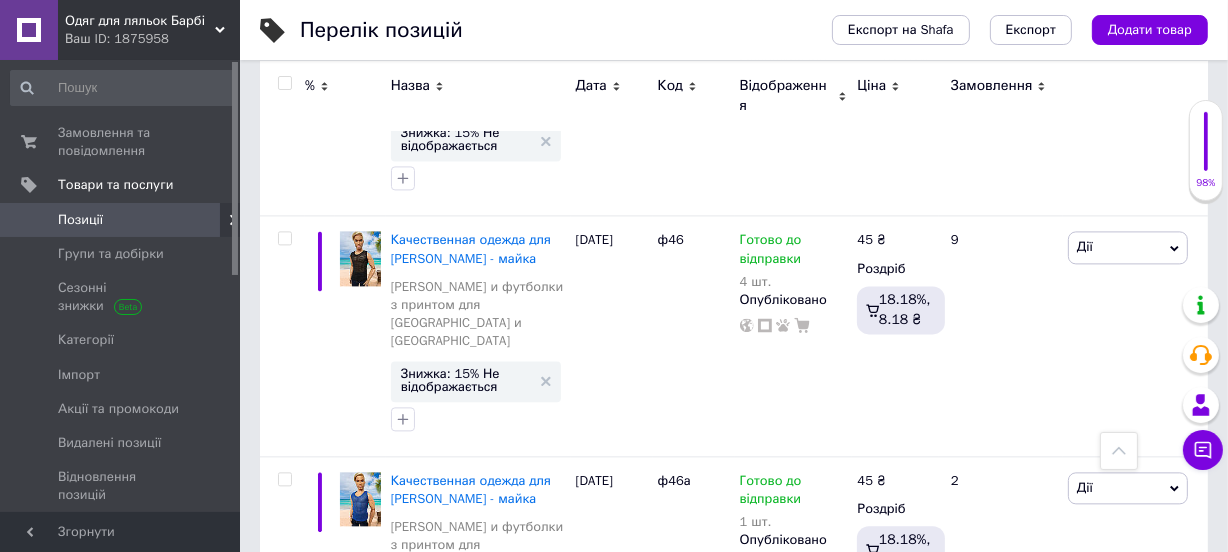 click 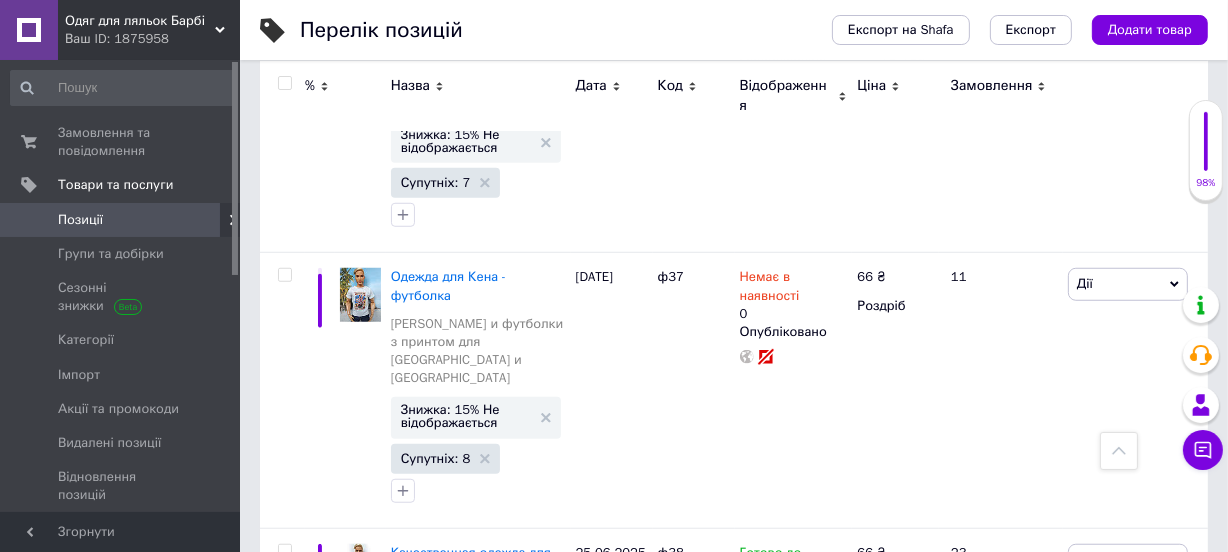 scroll, scrollTop: 7645, scrollLeft: 0, axis: vertical 